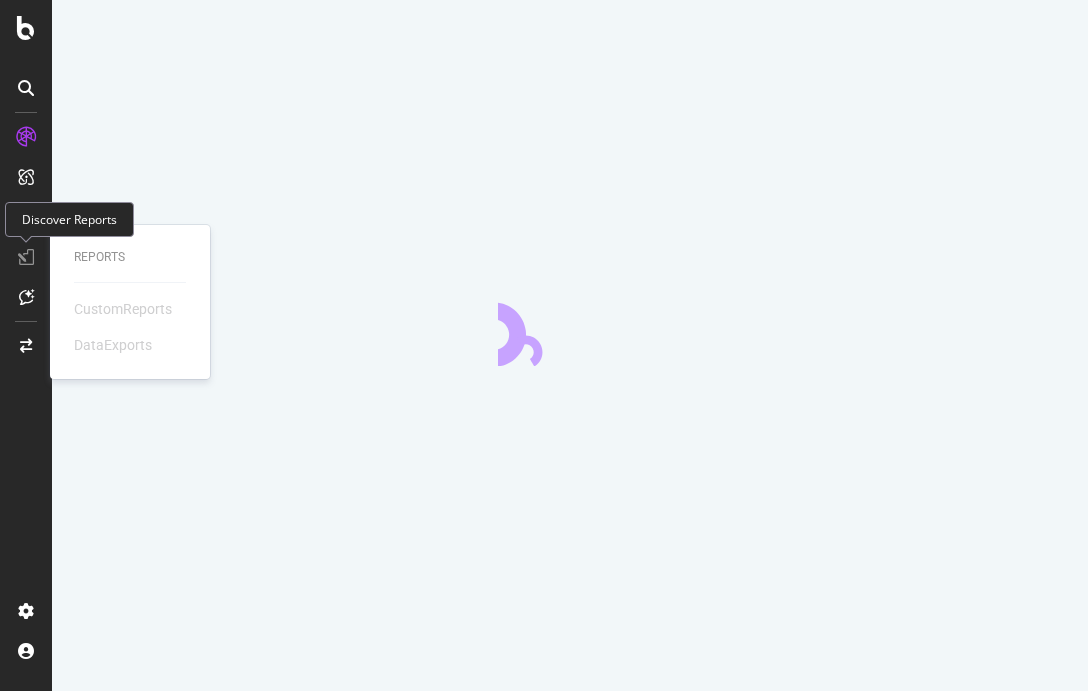 scroll, scrollTop: 0, scrollLeft: 0, axis: both 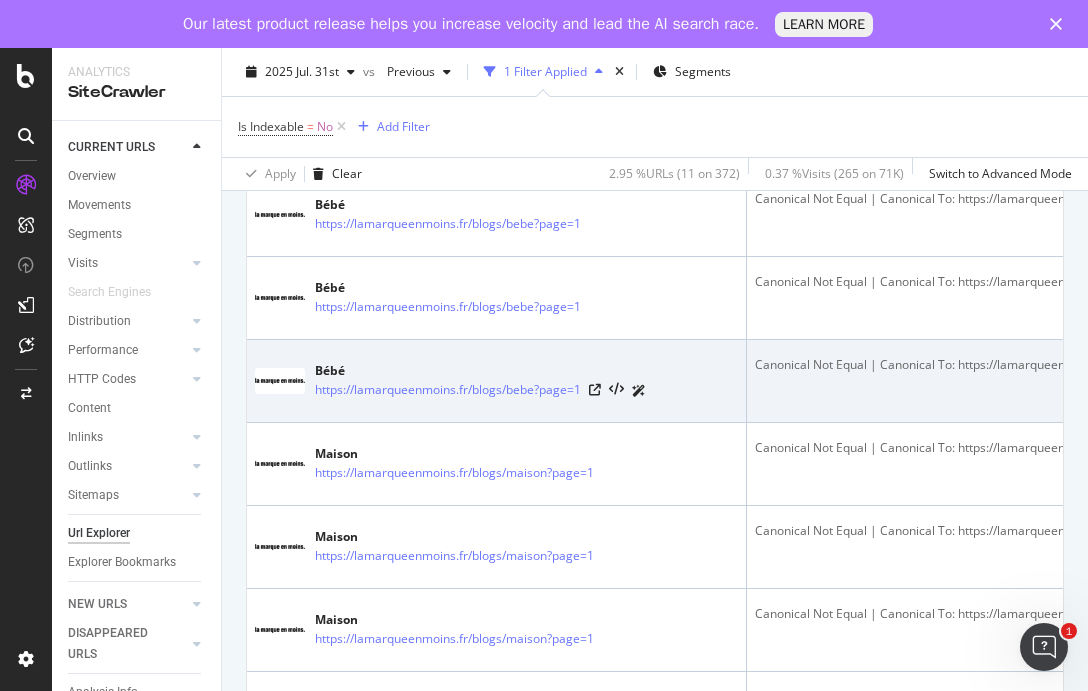 click on "Canonical Not Equal | Canonical To: https://lamarqueenmoins.fr/blogs/bebe" at bounding box center (996, 365) 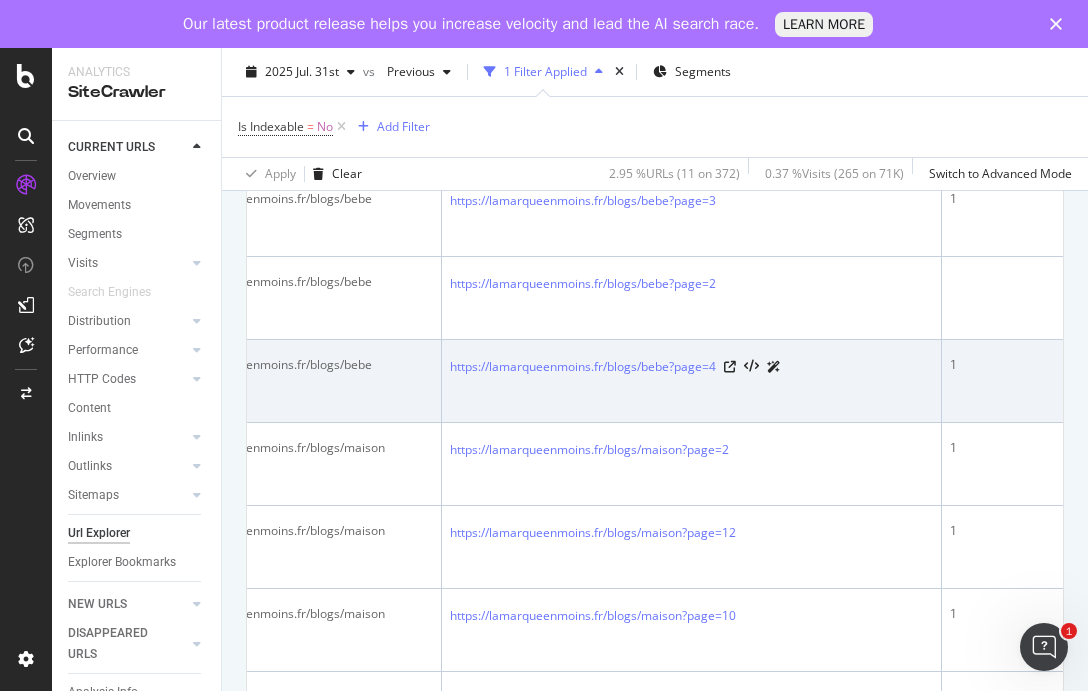 scroll, scrollTop: 0, scrollLeft: 745, axis: horizontal 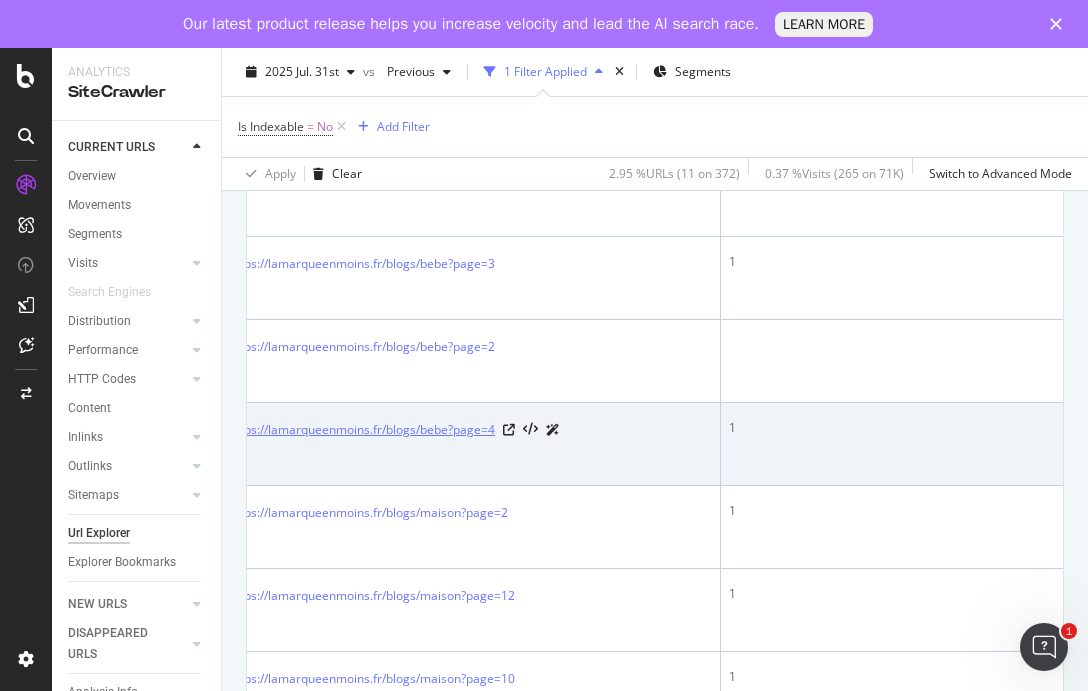click on "https://lamarqueenmoins.fr/blogs/bebe?page=4" at bounding box center (362, 430) 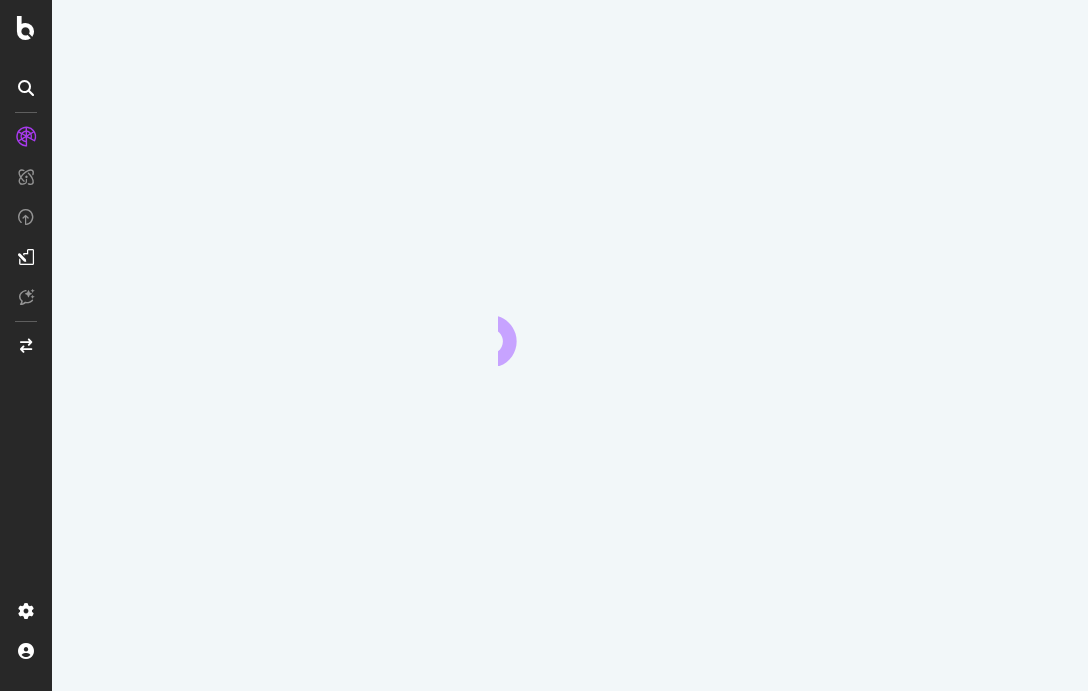 scroll, scrollTop: 0, scrollLeft: 0, axis: both 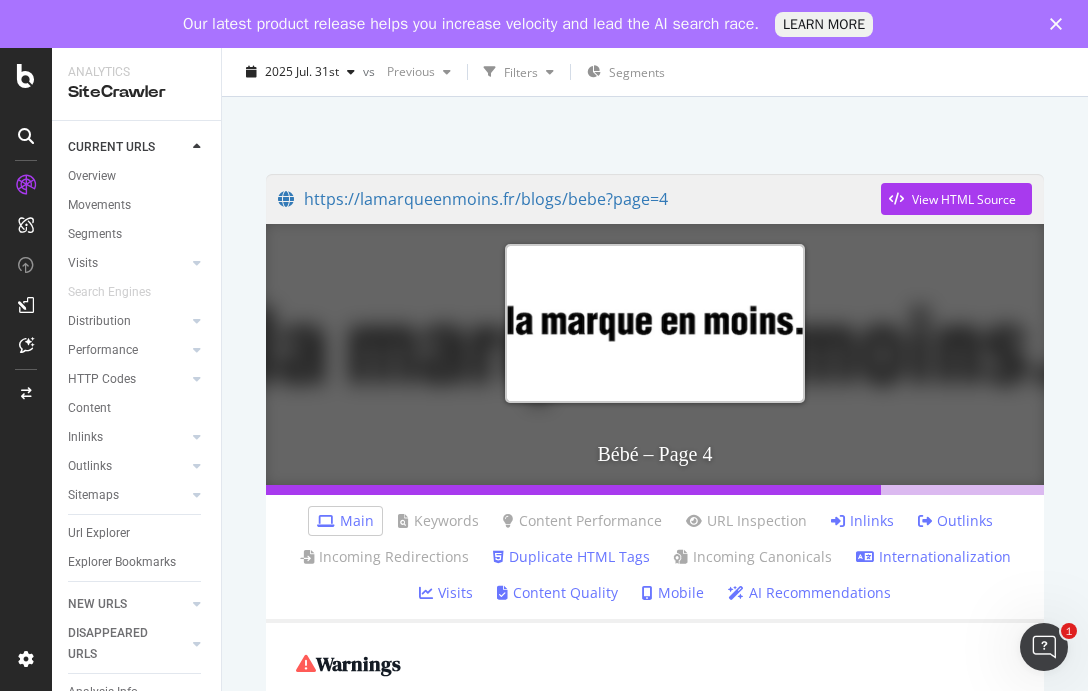 click at bounding box center (655, 323) 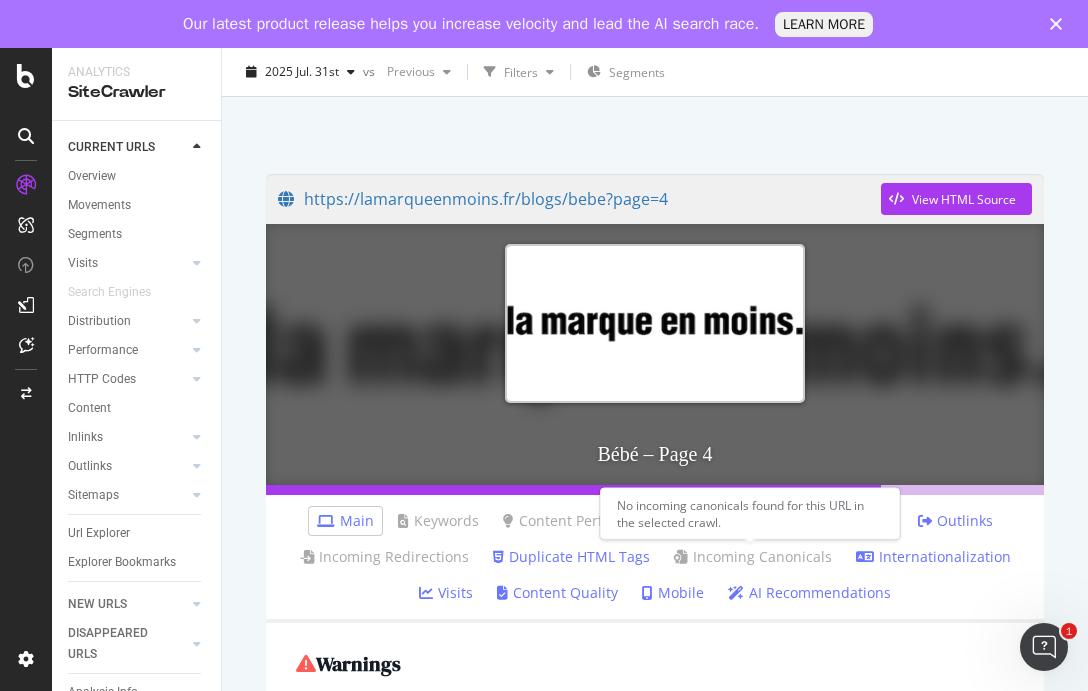 click on "Incoming Canonicals" at bounding box center [753, 557] 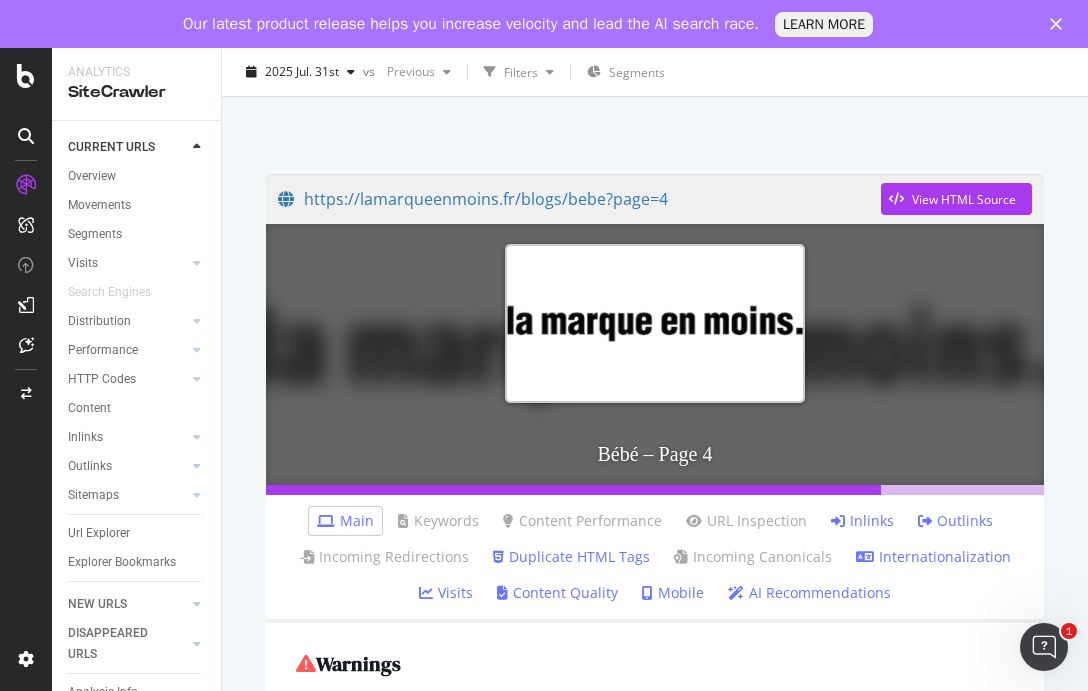 click on "Warnings" at bounding box center [655, 664] 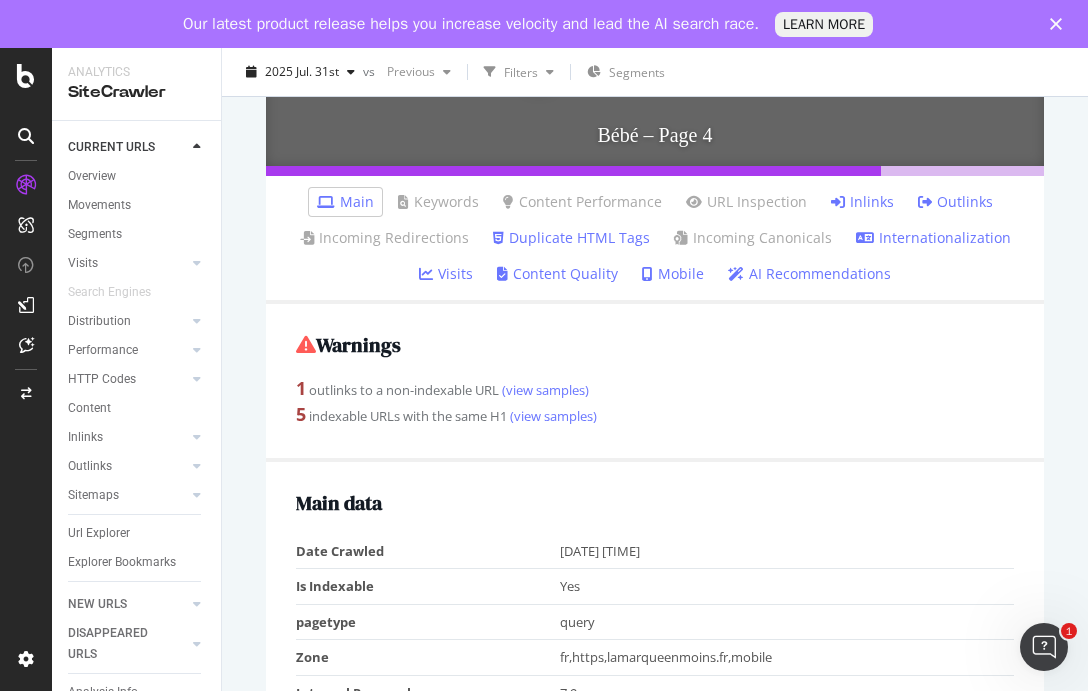 scroll, scrollTop: 415, scrollLeft: 0, axis: vertical 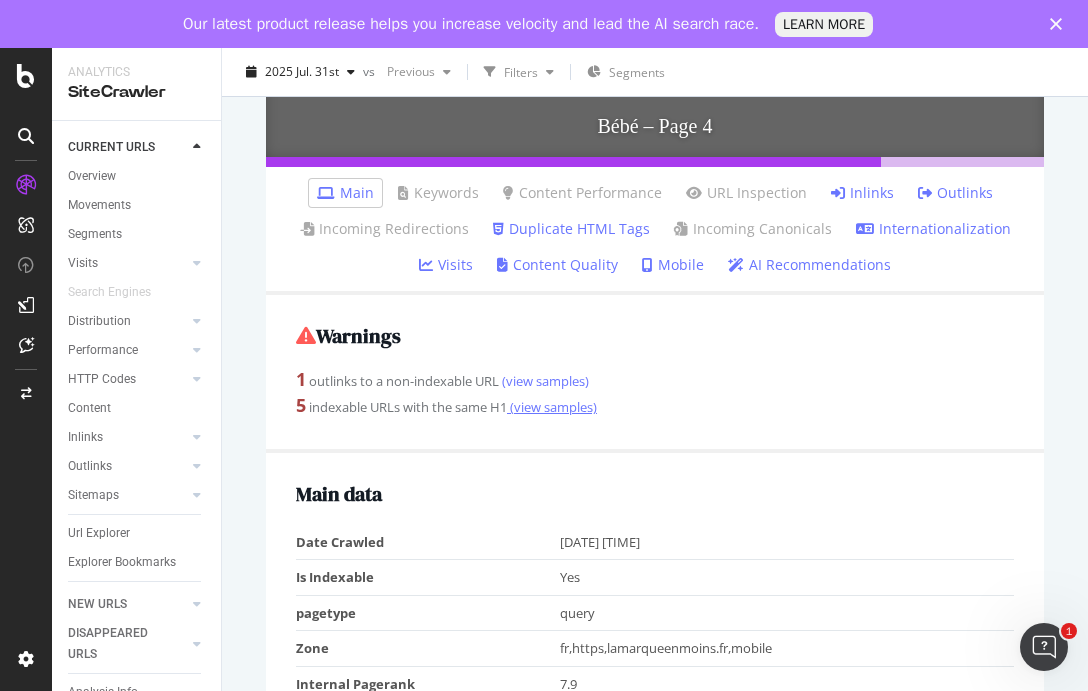 click on "(view samples)" at bounding box center [552, 407] 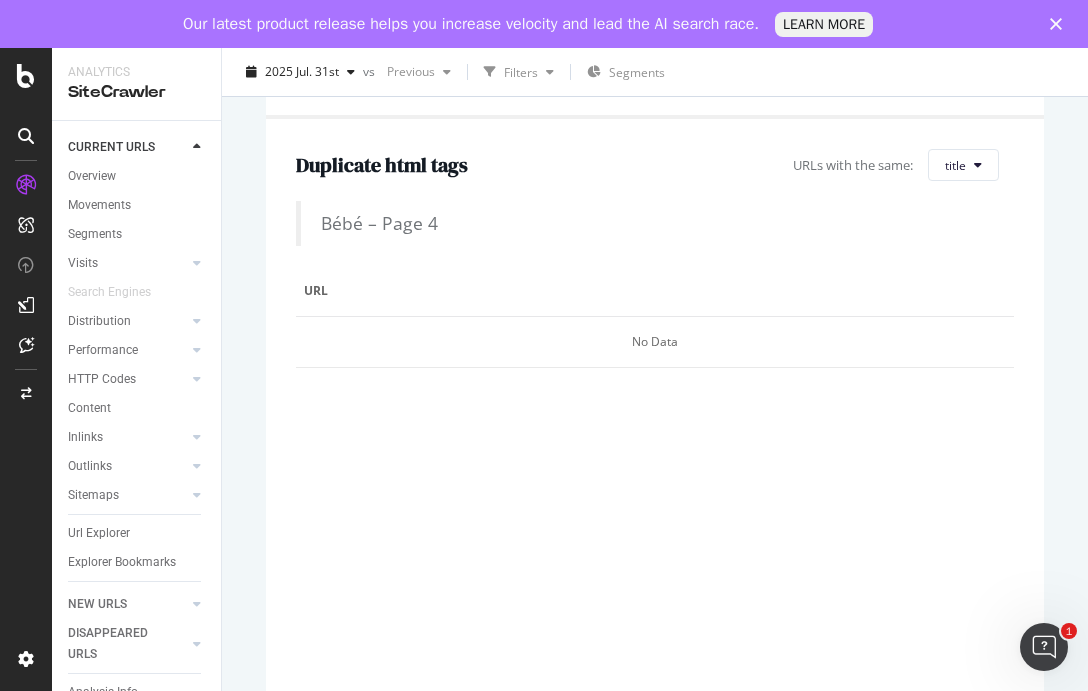 scroll, scrollTop: 586, scrollLeft: 0, axis: vertical 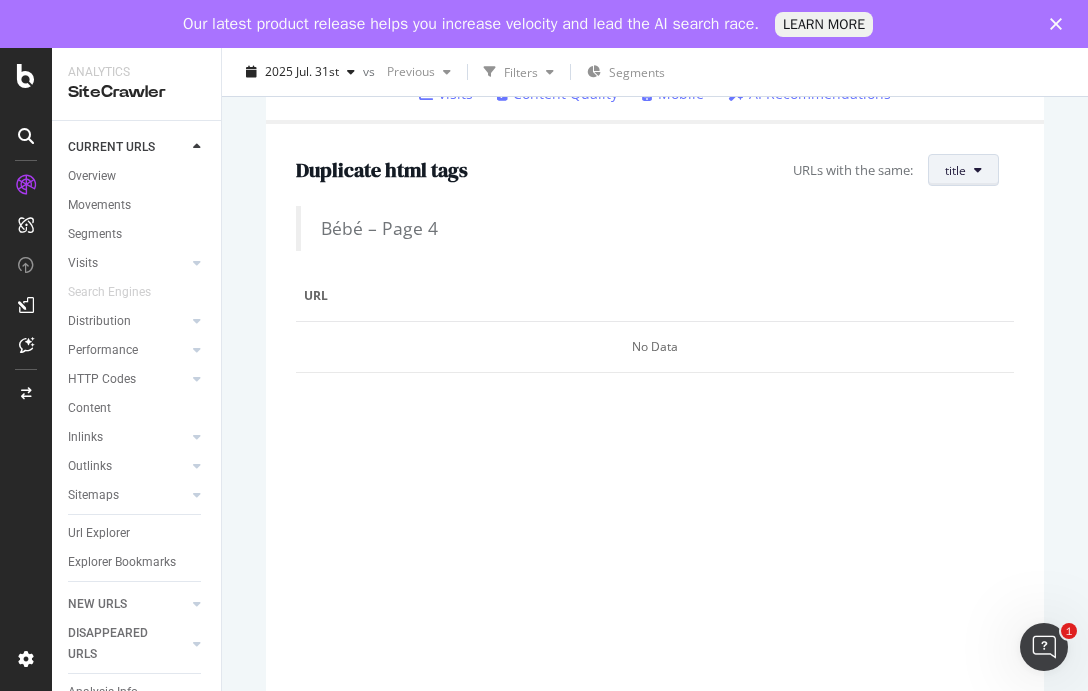 click on "title" at bounding box center (963, 170) 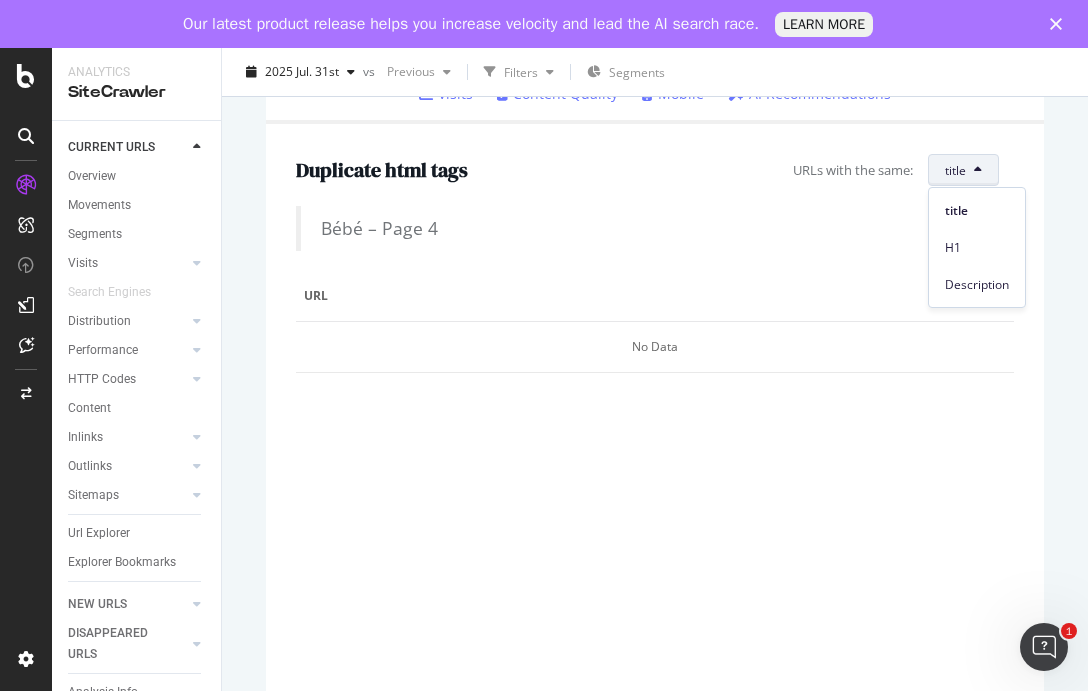 click on "H1" at bounding box center [977, 243] 